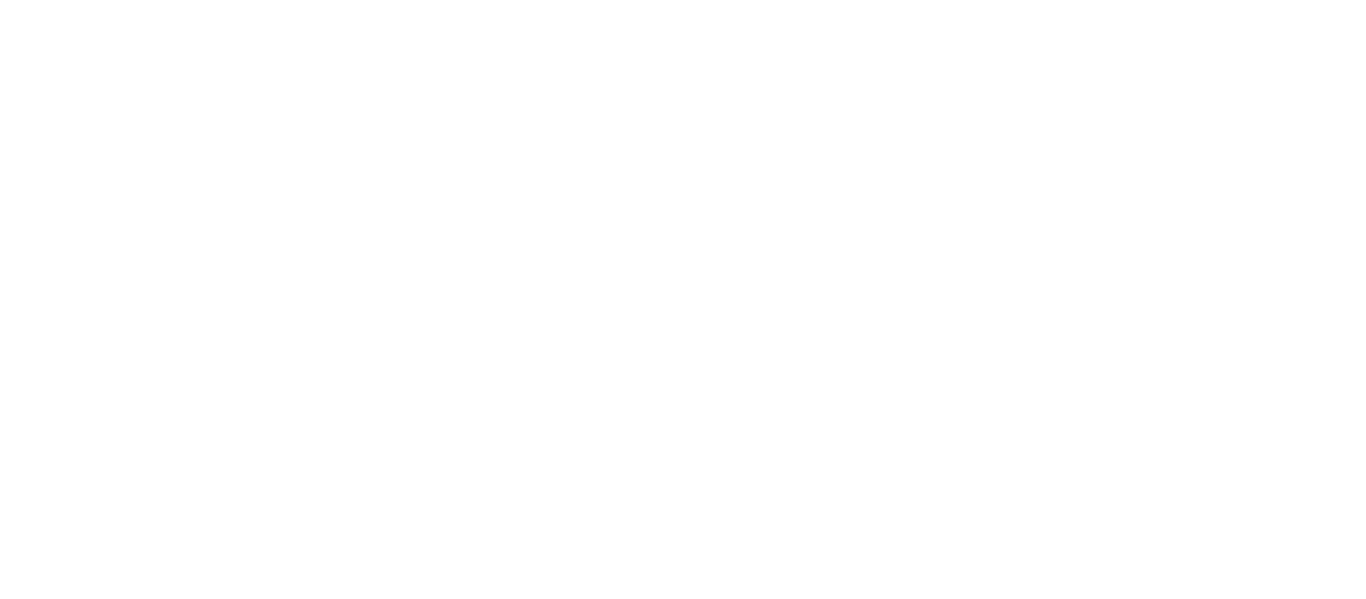 scroll, scrollTop: 0, scrollLeft: 0, axis: both 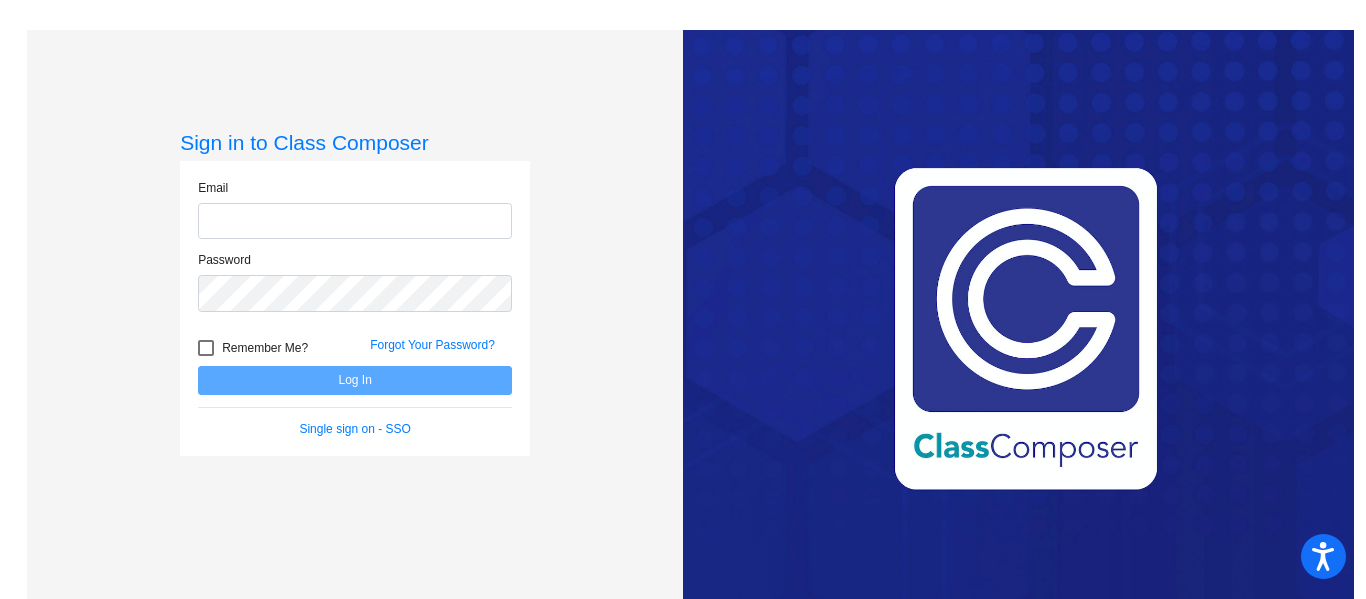 type on "[EMAIL]" 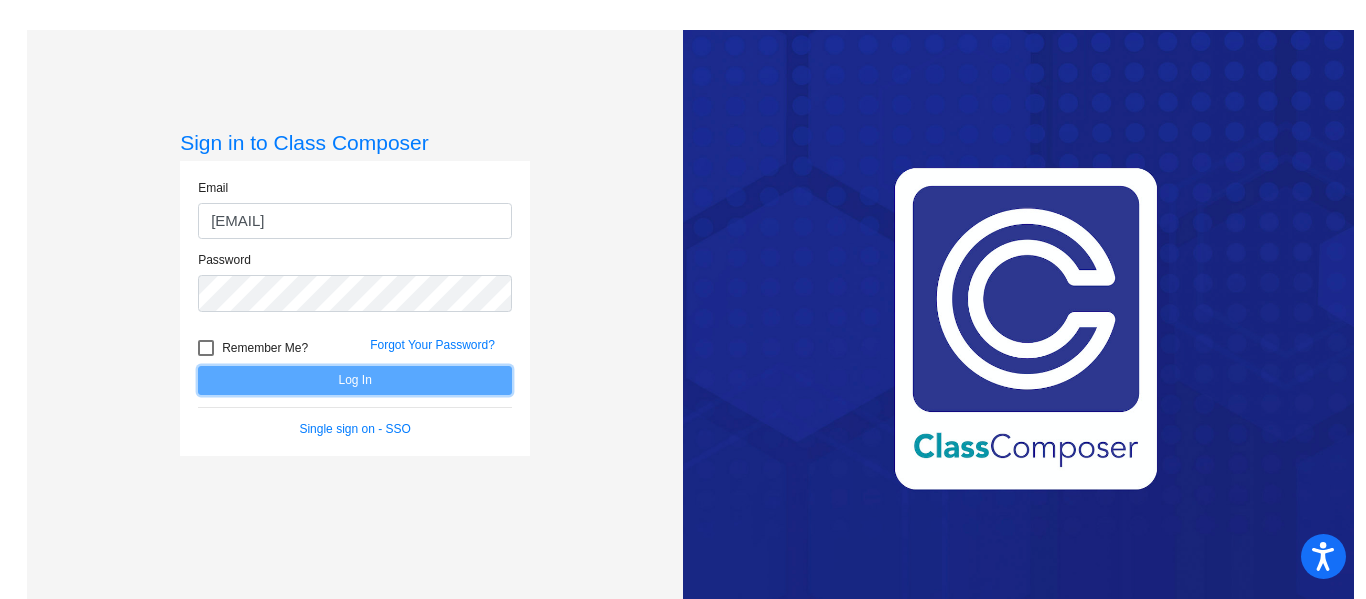 click on "Log In" 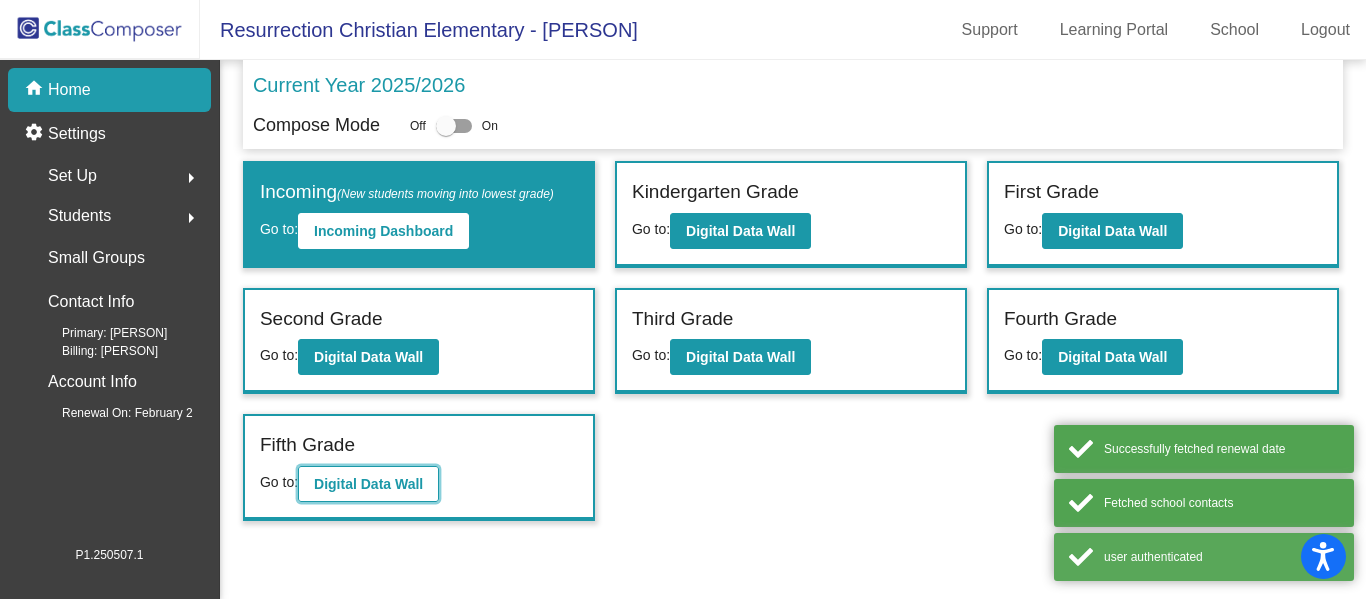click on "Digital Data Wall" 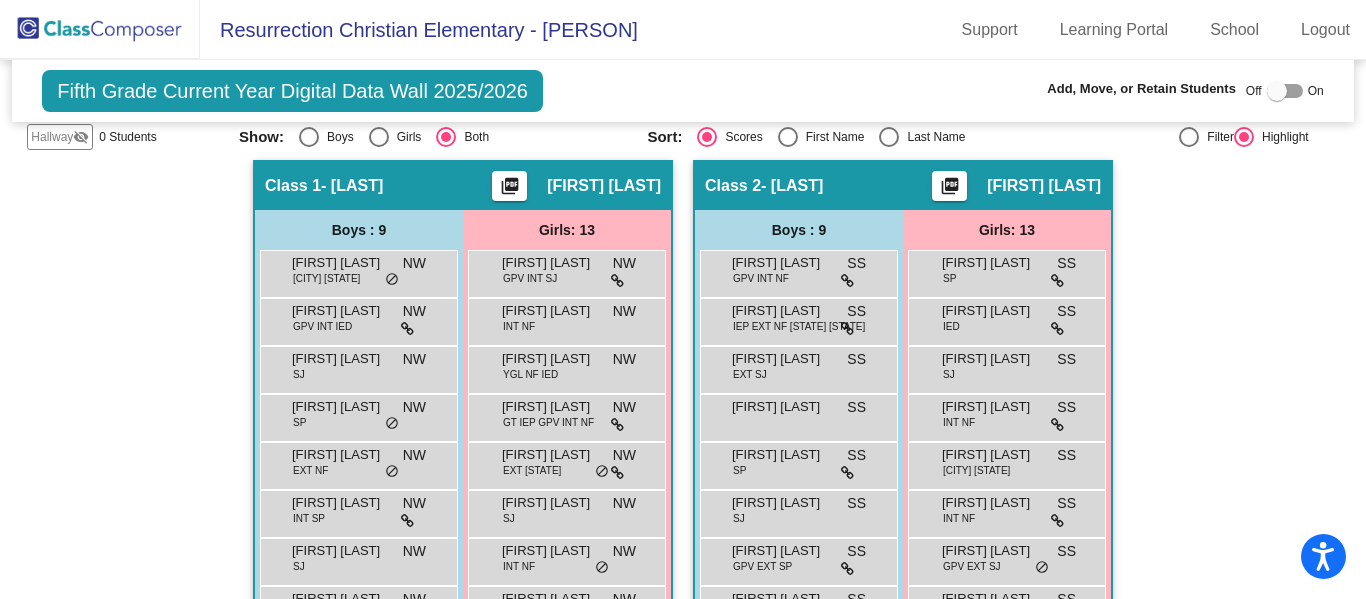 scroll, scrollTop: 355, scrollLeft: 0, axis: vertical 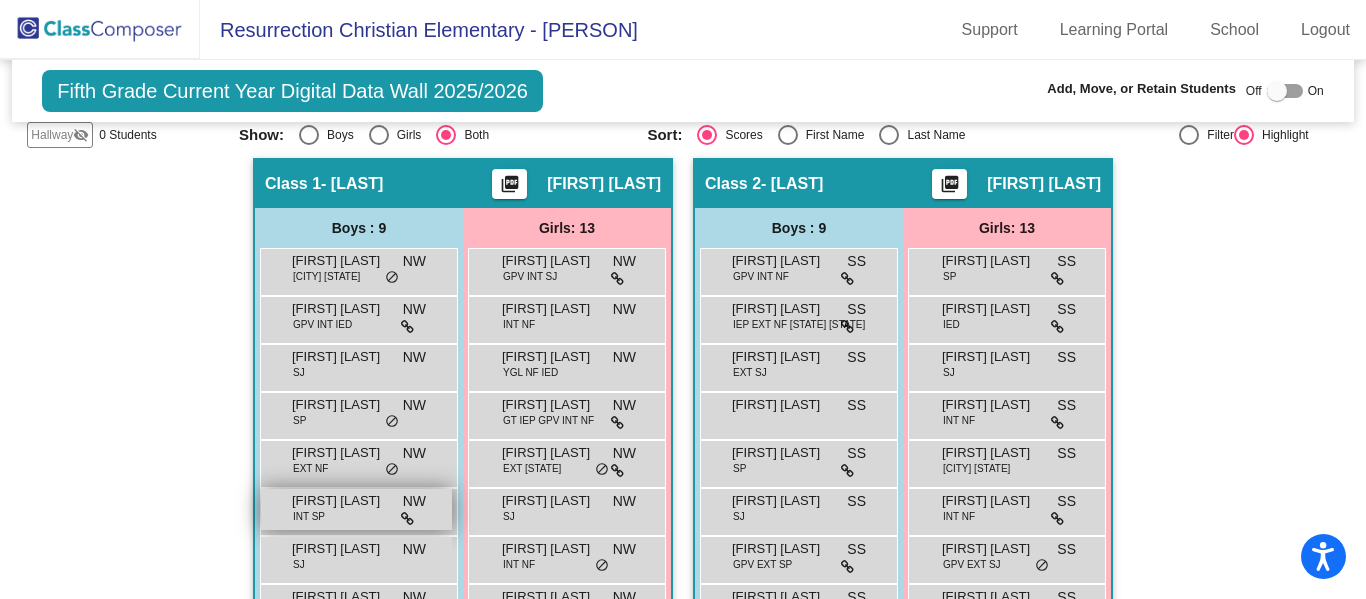 click on "[FIRST] [LAST] INT SP NW lock do_not_disturb_alt" at bounding box center (356, 509) 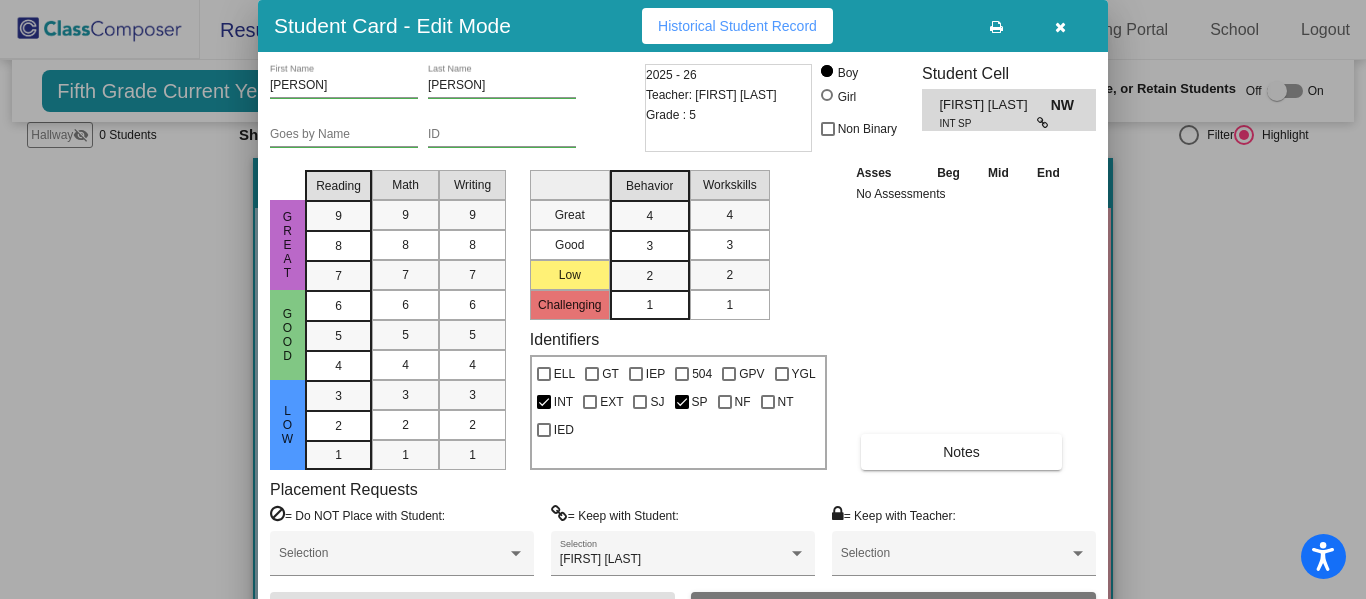 click at bounding box center (1060, 26) 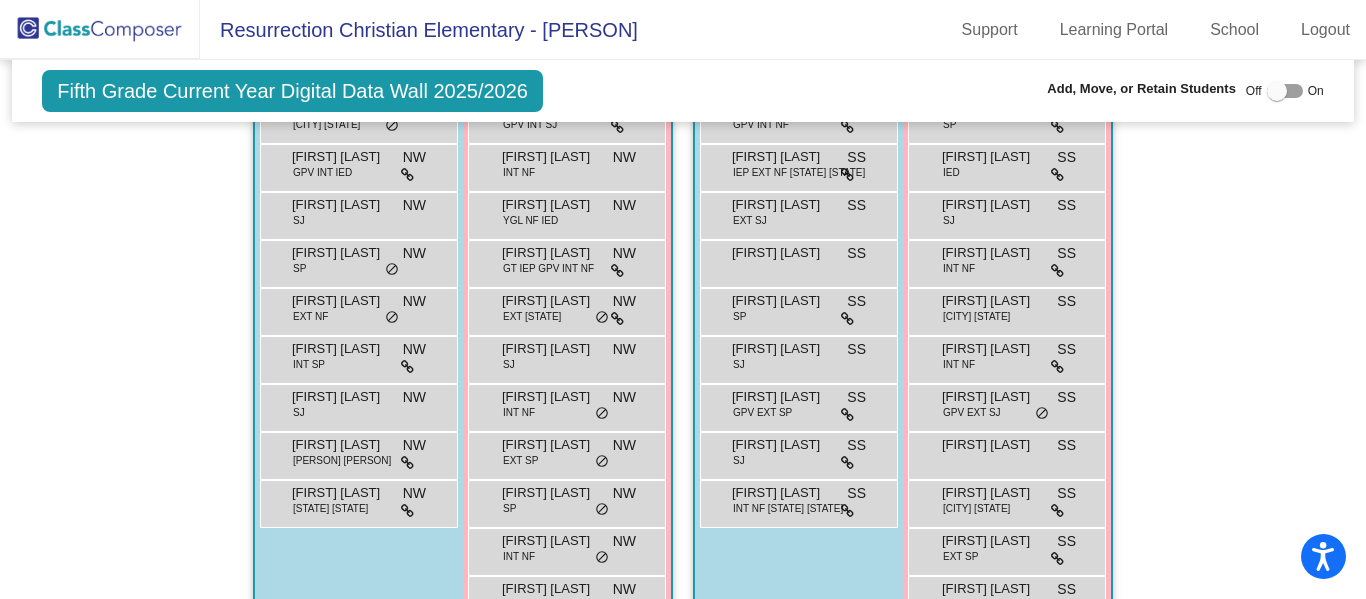 scroll, scrollTop: 508, scrollLeft: 0, axis: vertical 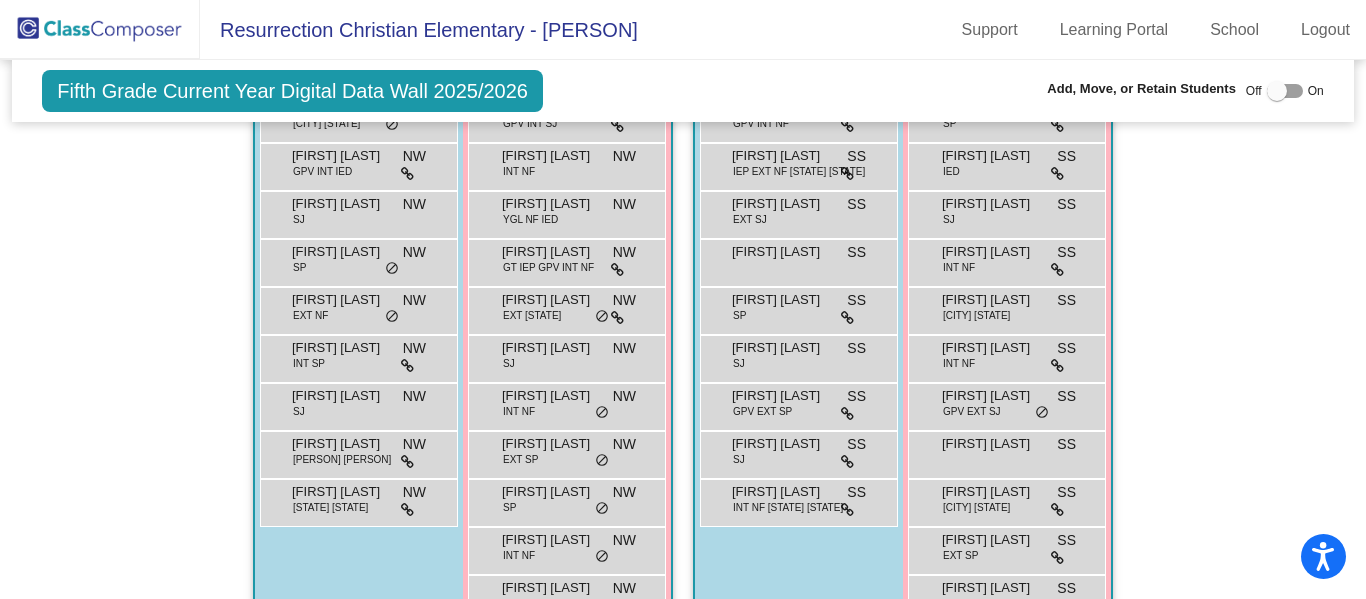 click 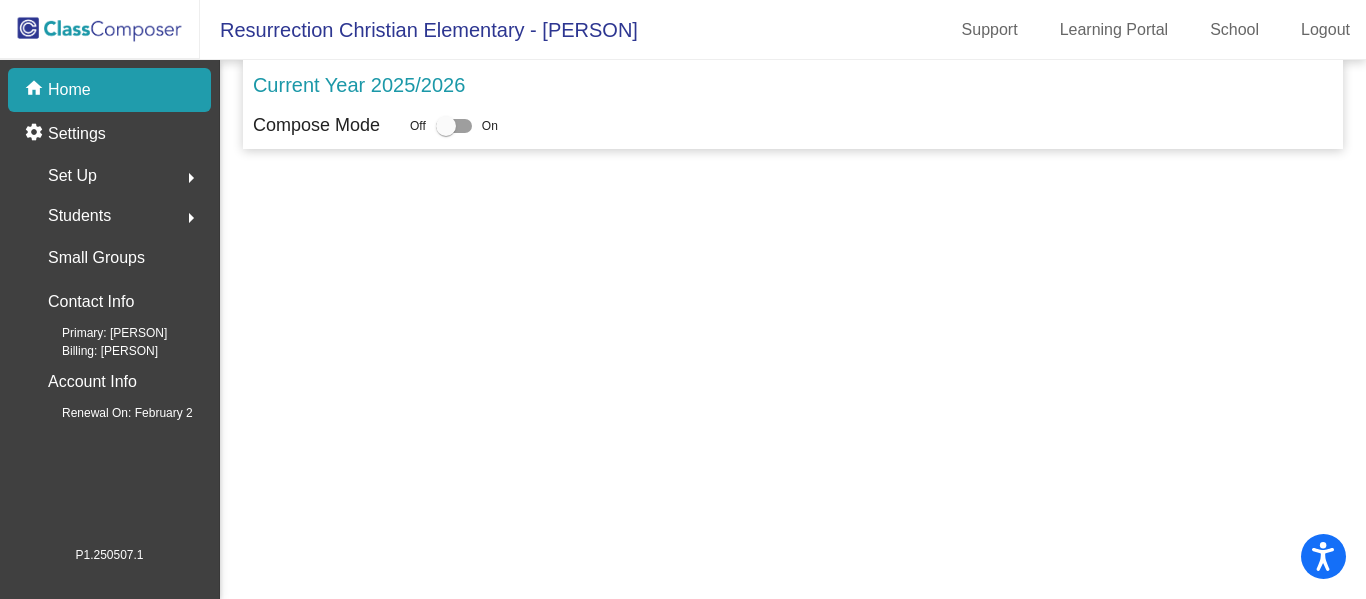 scroll, scrollTop: 0, scrollLeft: 0, axis: both 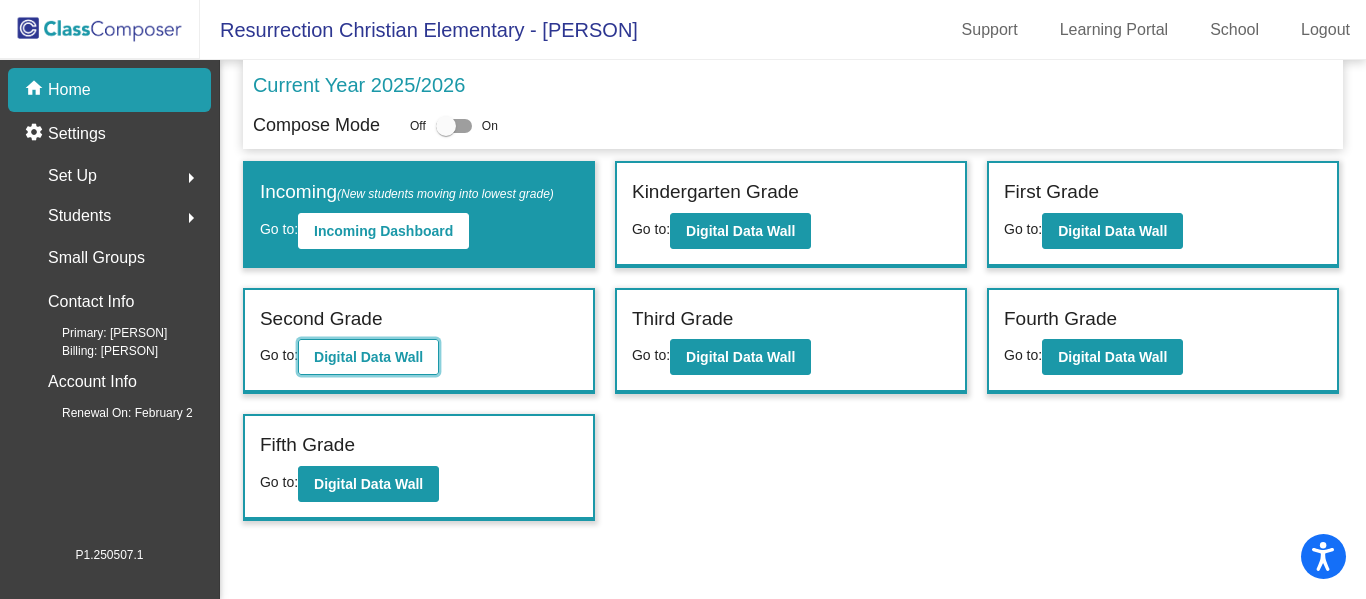 click on "Digital Data Wall" 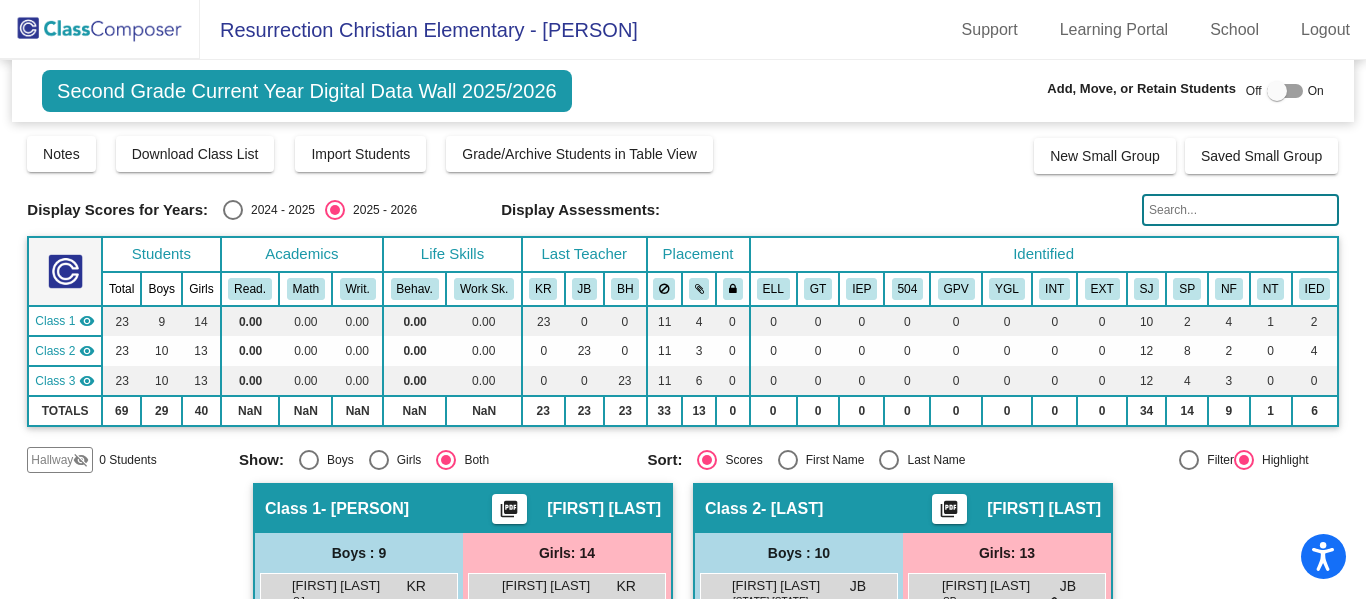 click 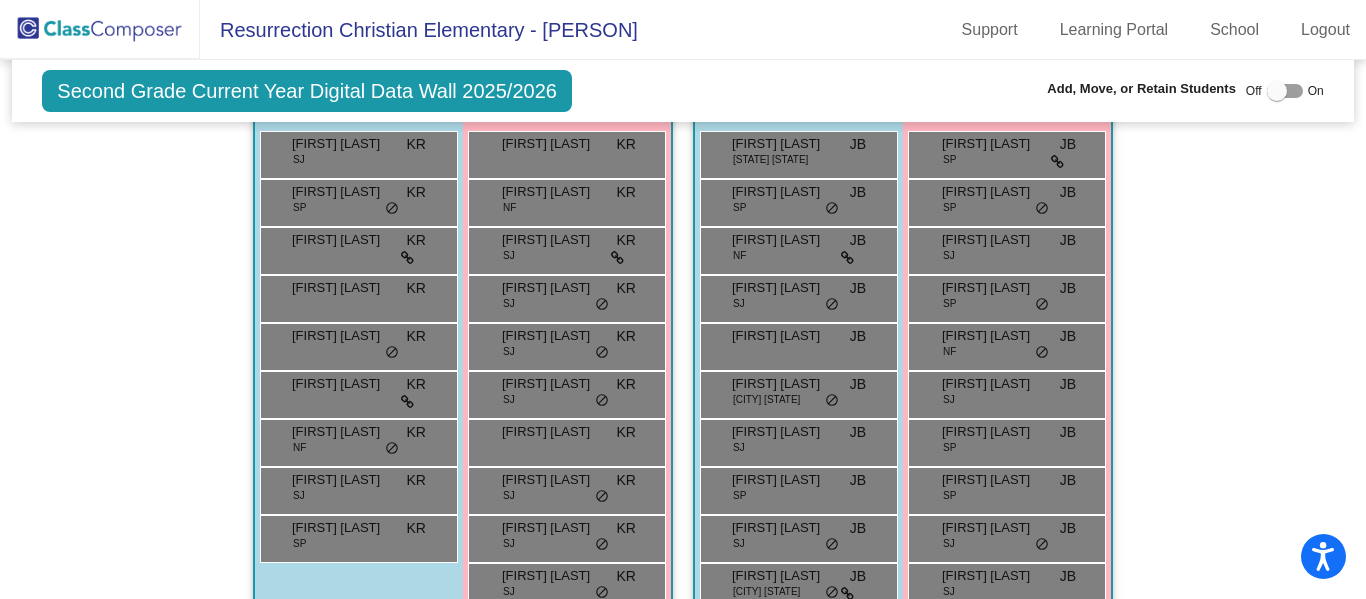 scroll, scrollTop: 387, scrollLeft: 0, axis: vertical 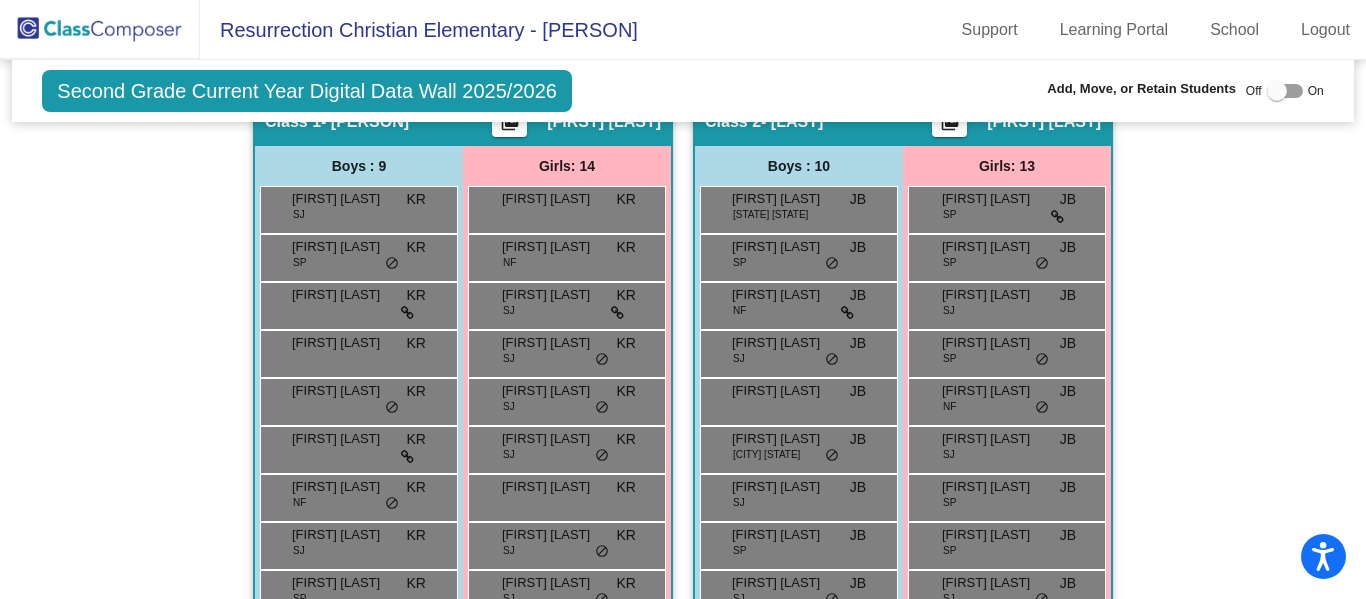 type on "[PERSON]" 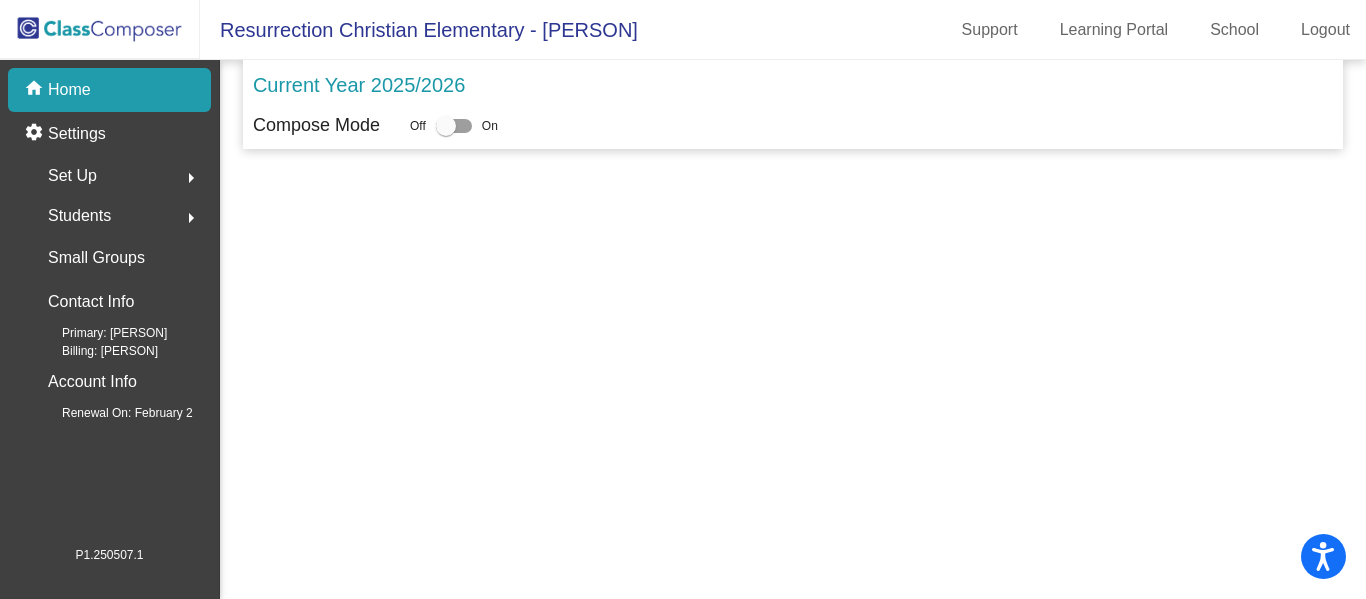 scroll, scrollTop: 0, scrollLeft: 0, axis: both 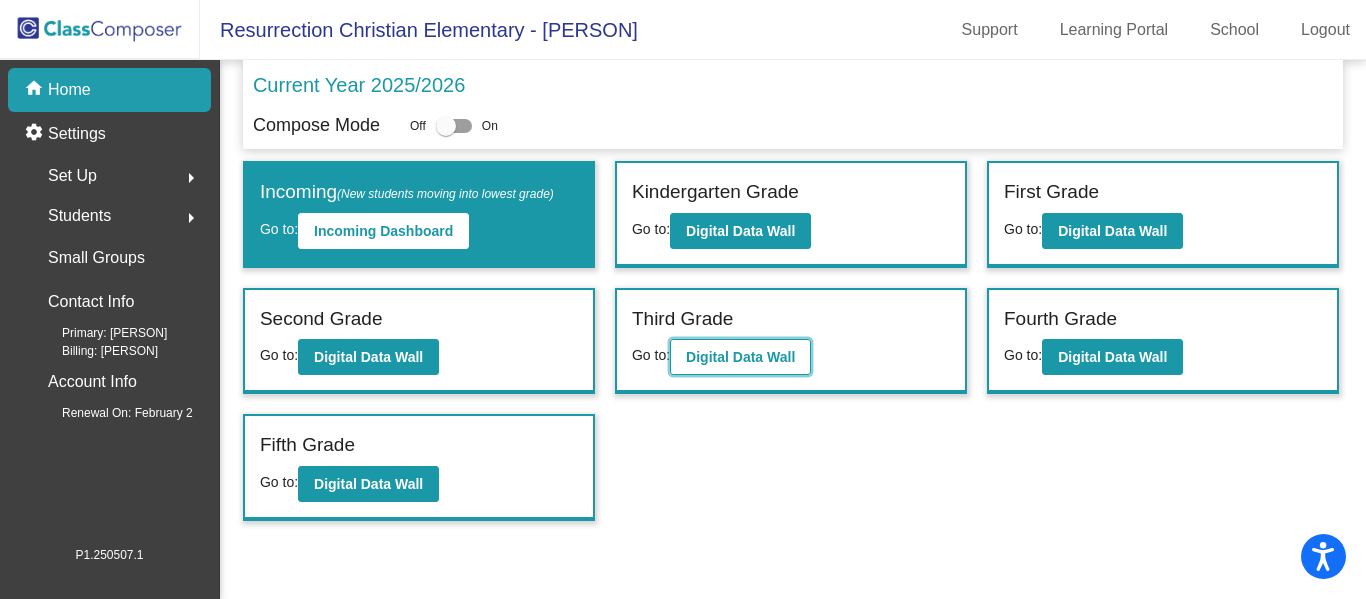 click on "Digital Data Wall" 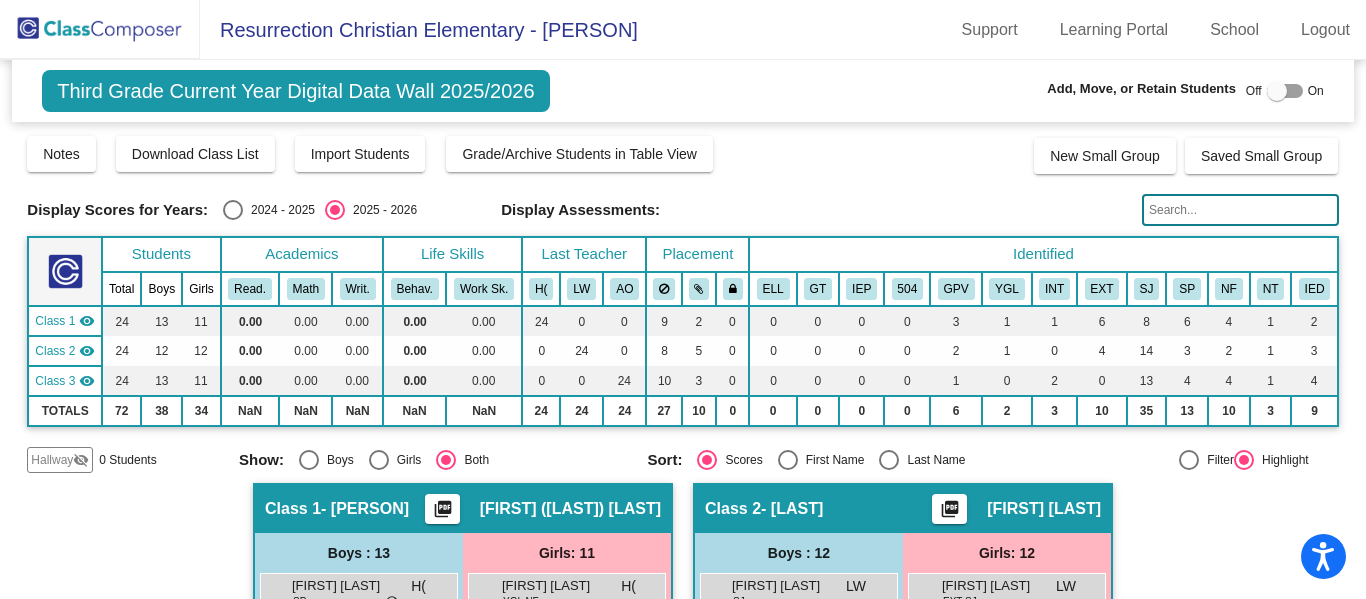 click 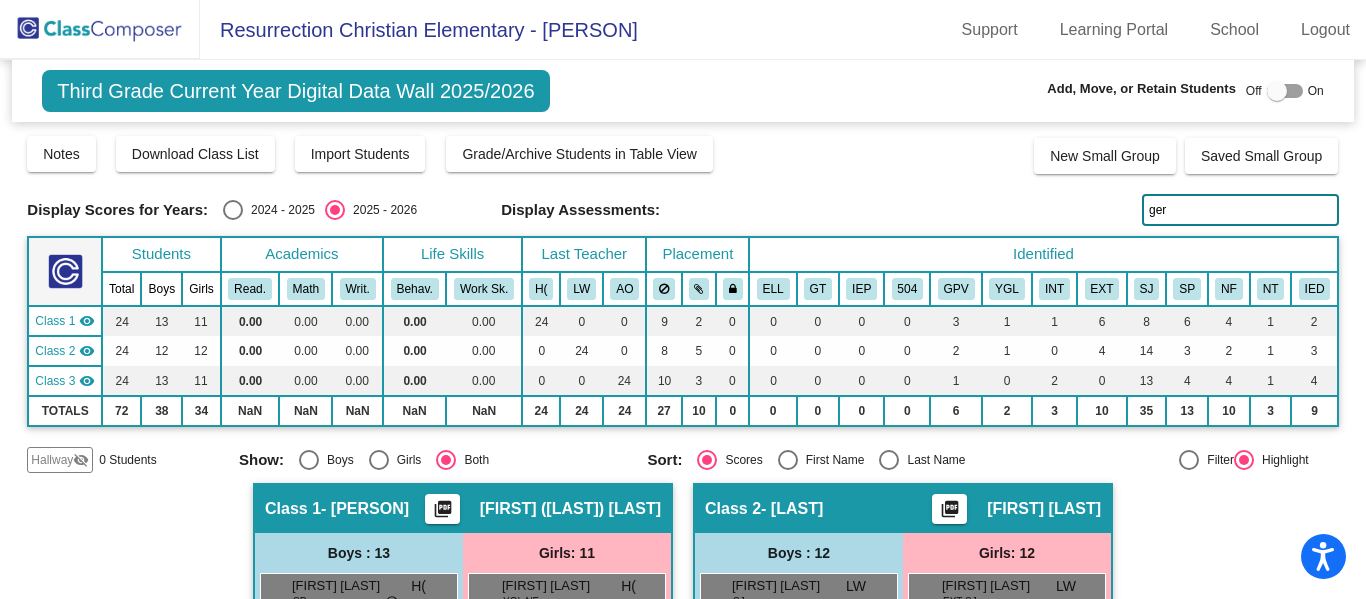 type on "[PERSON]" 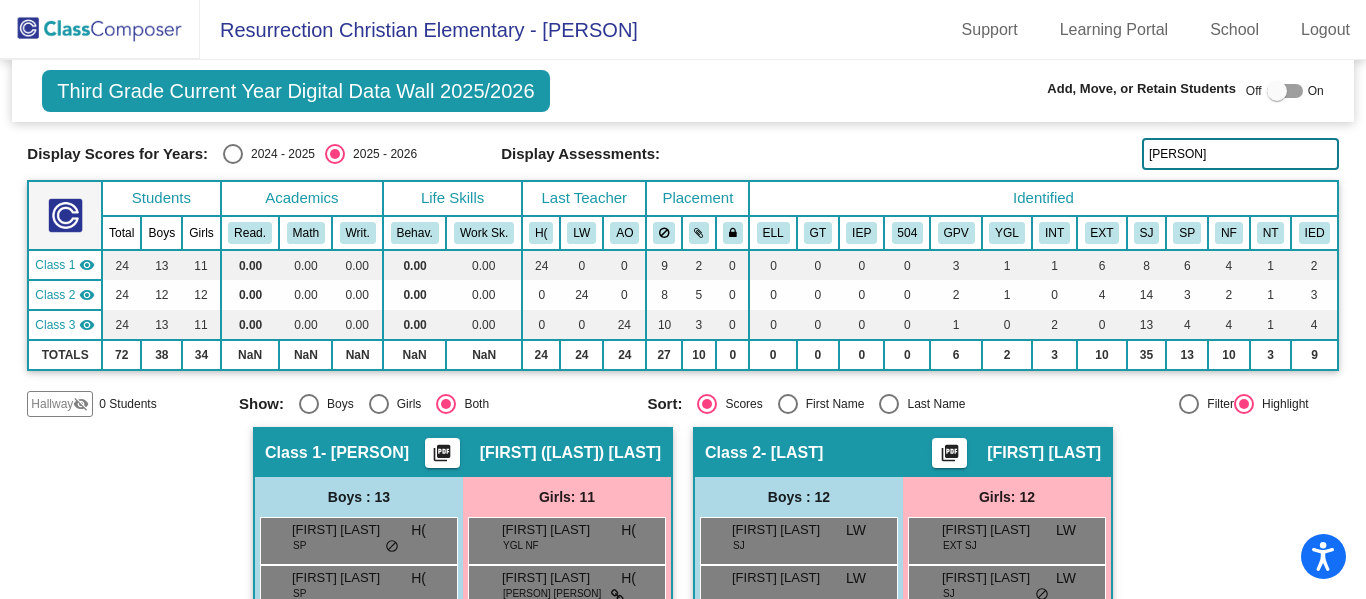 scroll, scrollTop: 0, scrollLeft: 0, axis: both 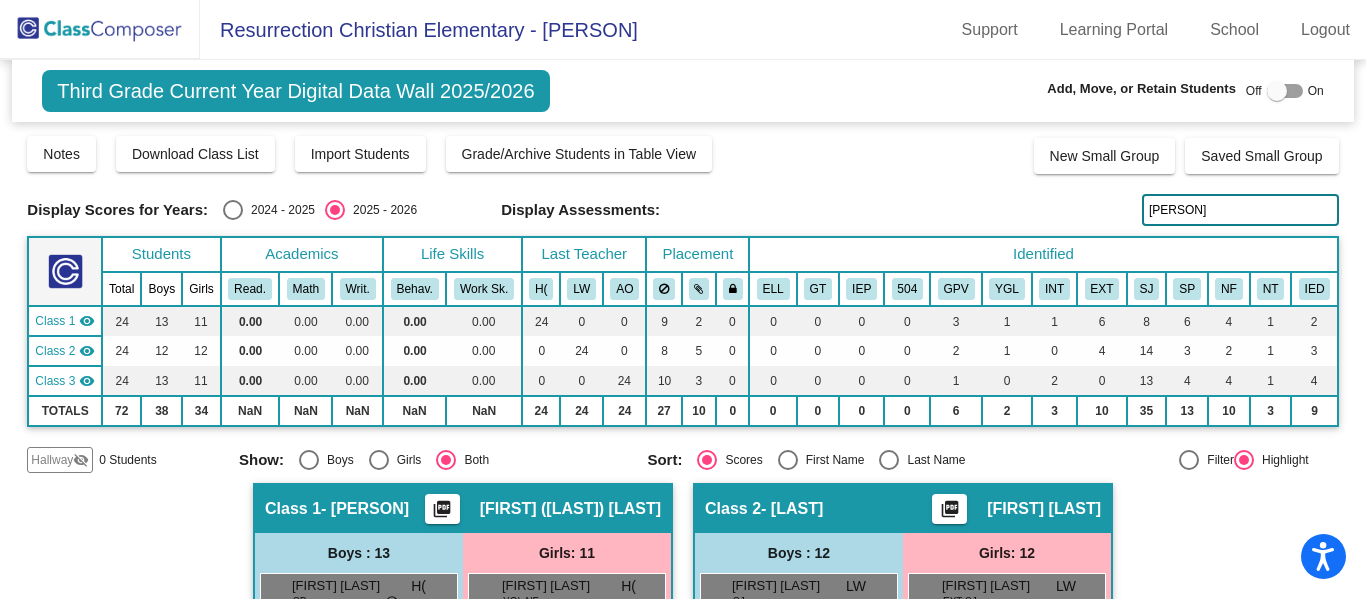 click 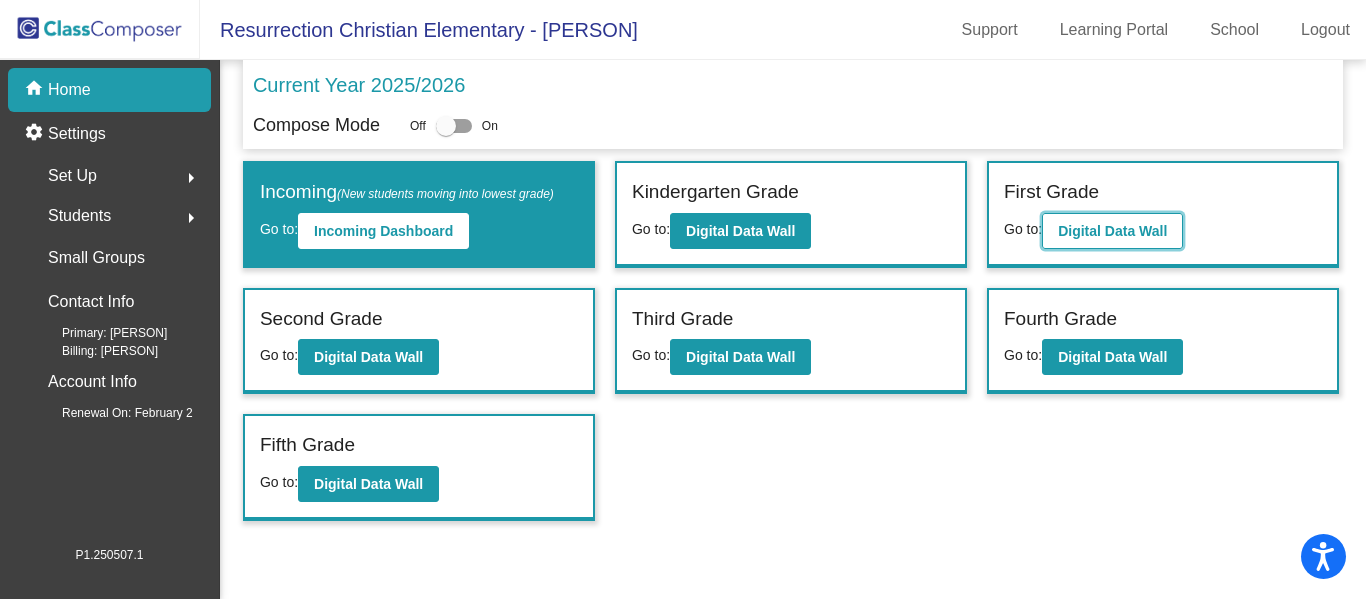 click on "Digital Data Wall" 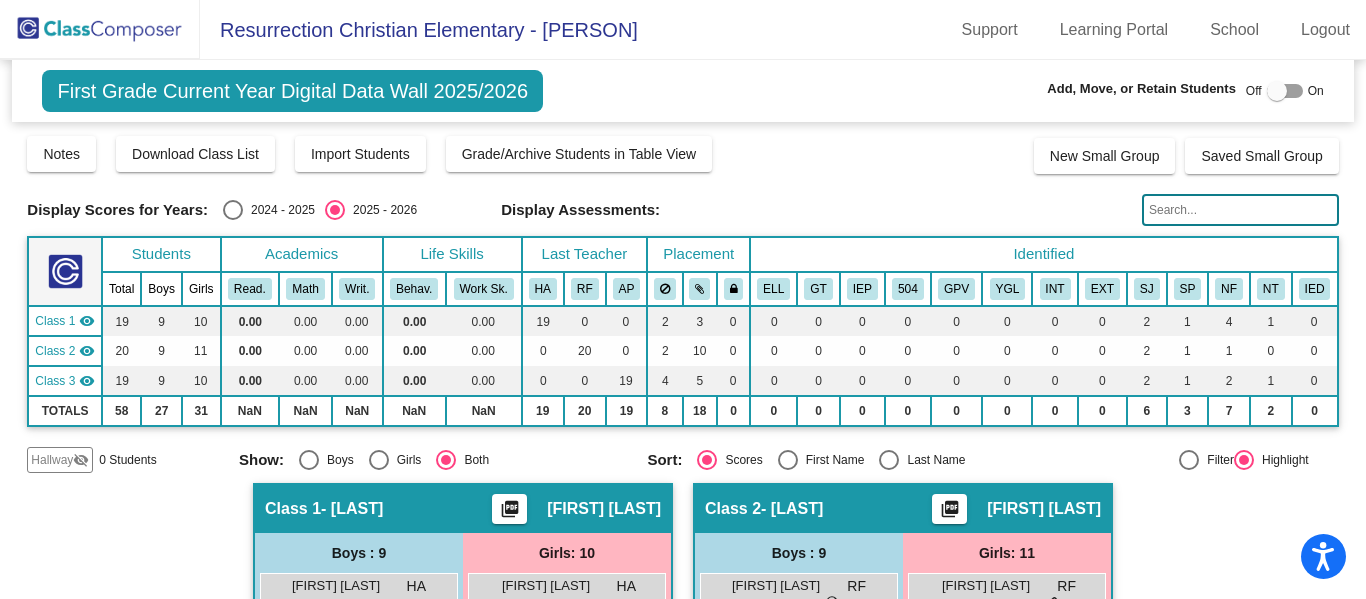 click 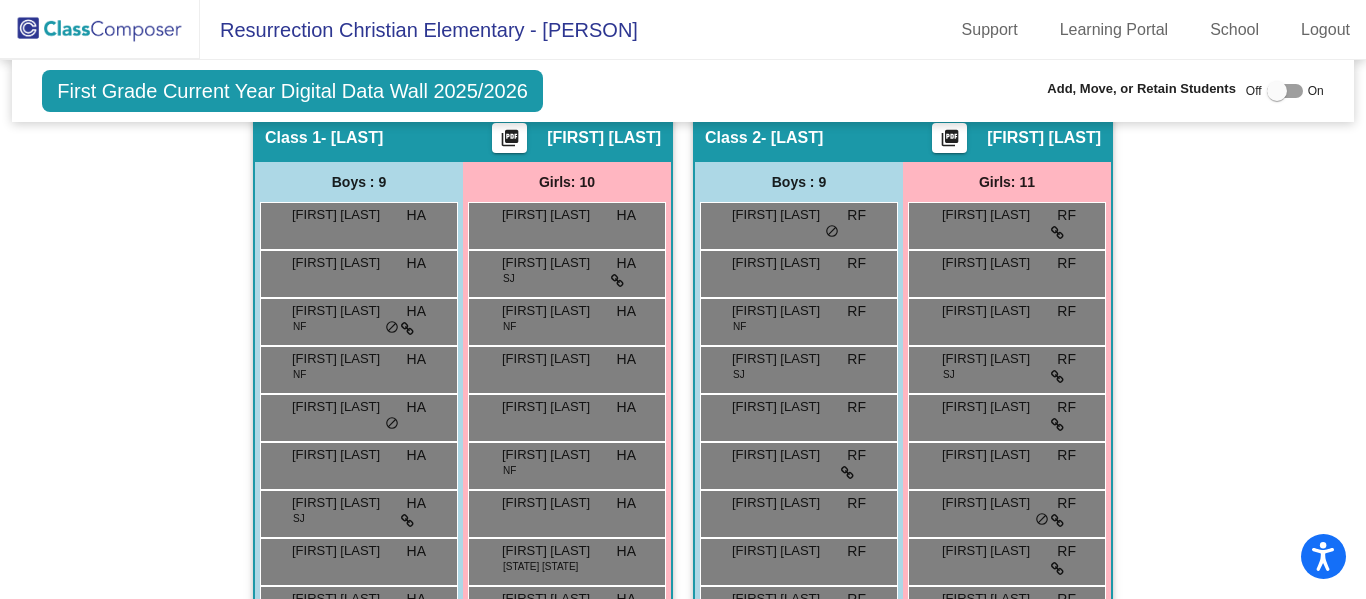 scroll, scrollTop: 0, scrollLeft: 0, axis: both 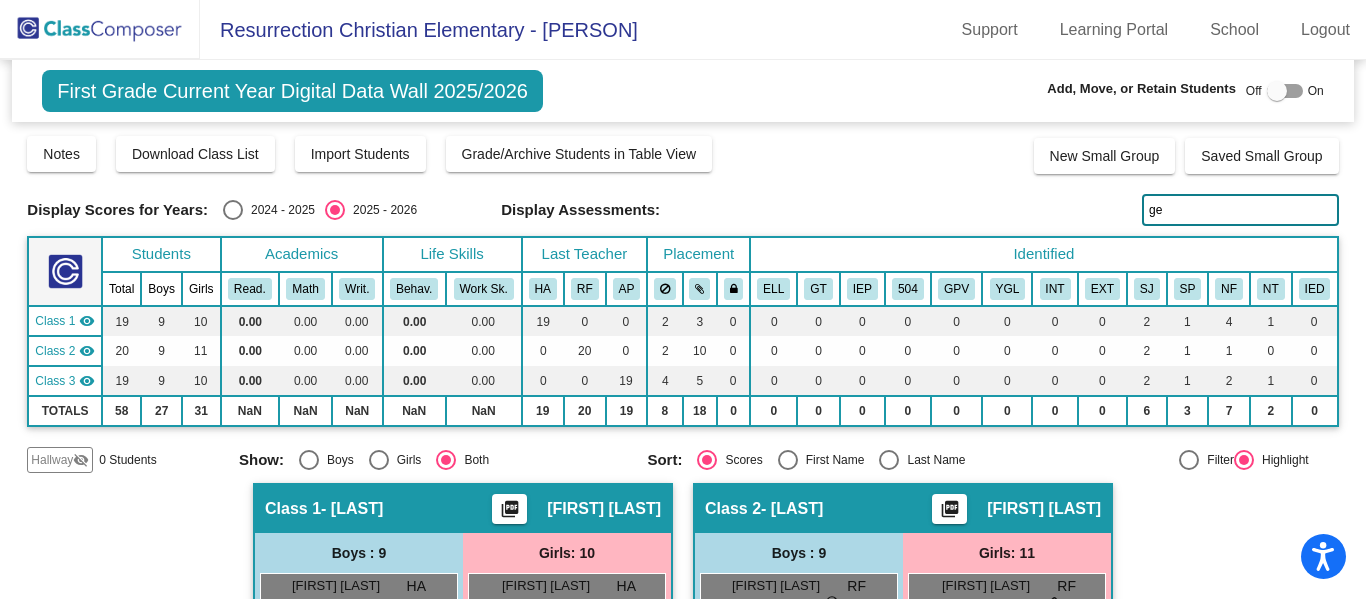 type on "g" 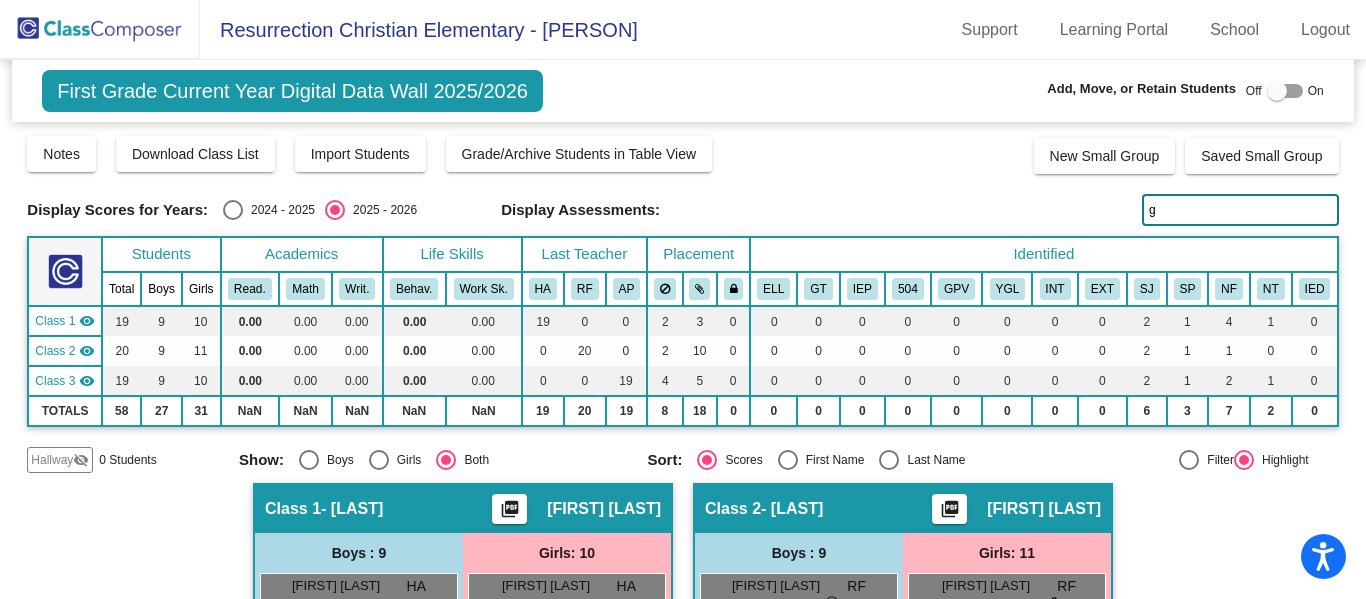 type 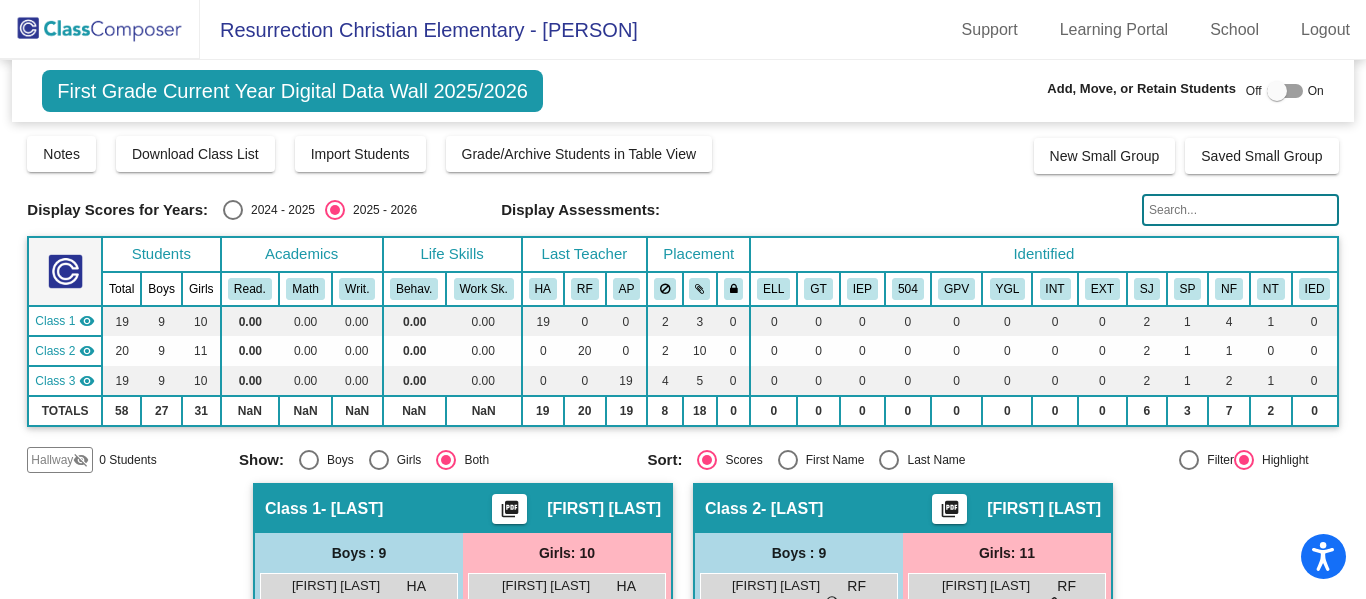 click on "First Grade Current Year Digital Data Wall 2025/2026" 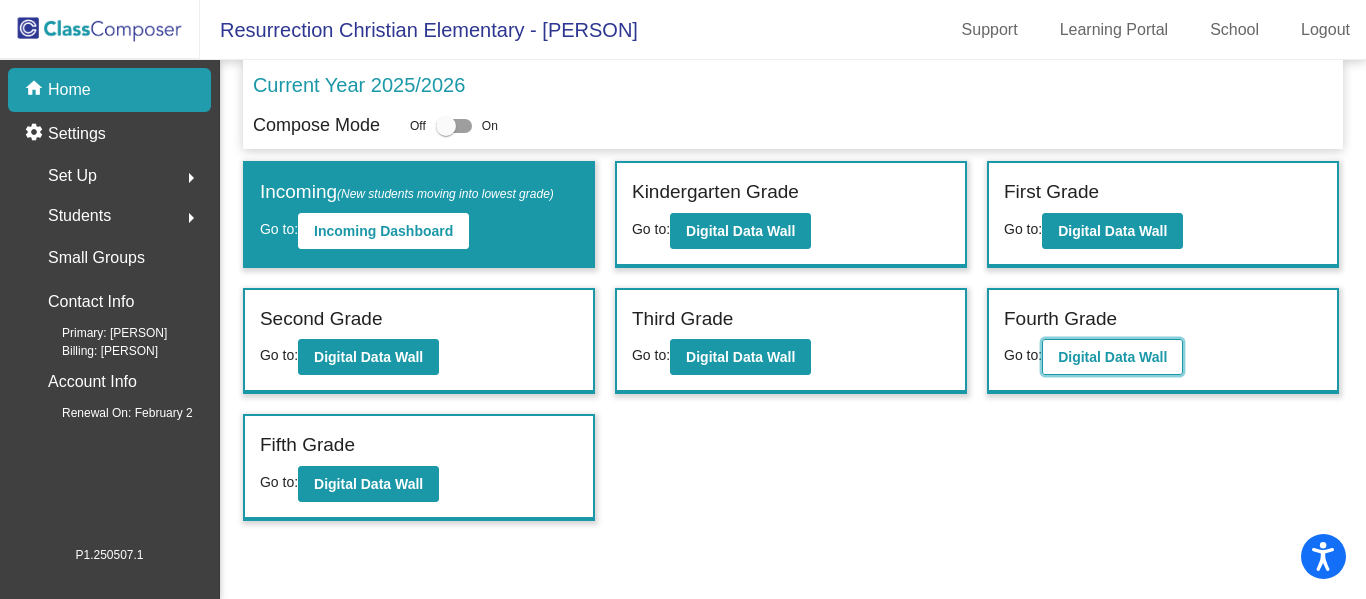 click on "Digital Data Wall" 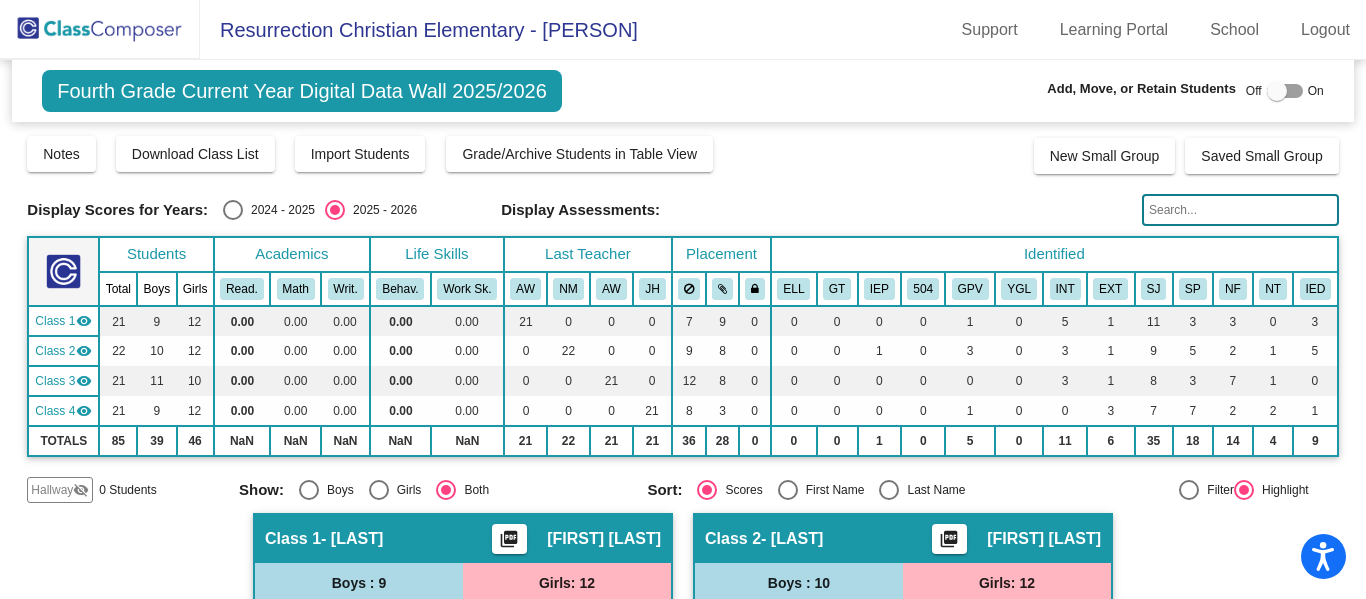 click 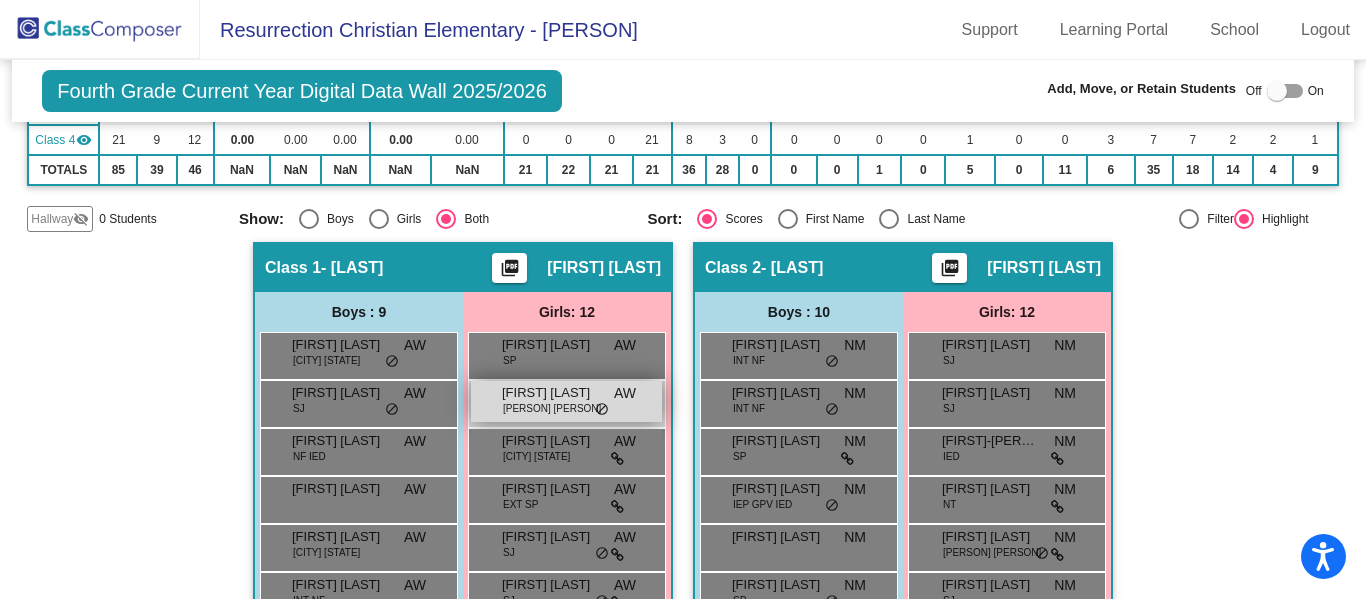 scroll, scrollTop: 298, scrollLeft: 0, axis: vertical 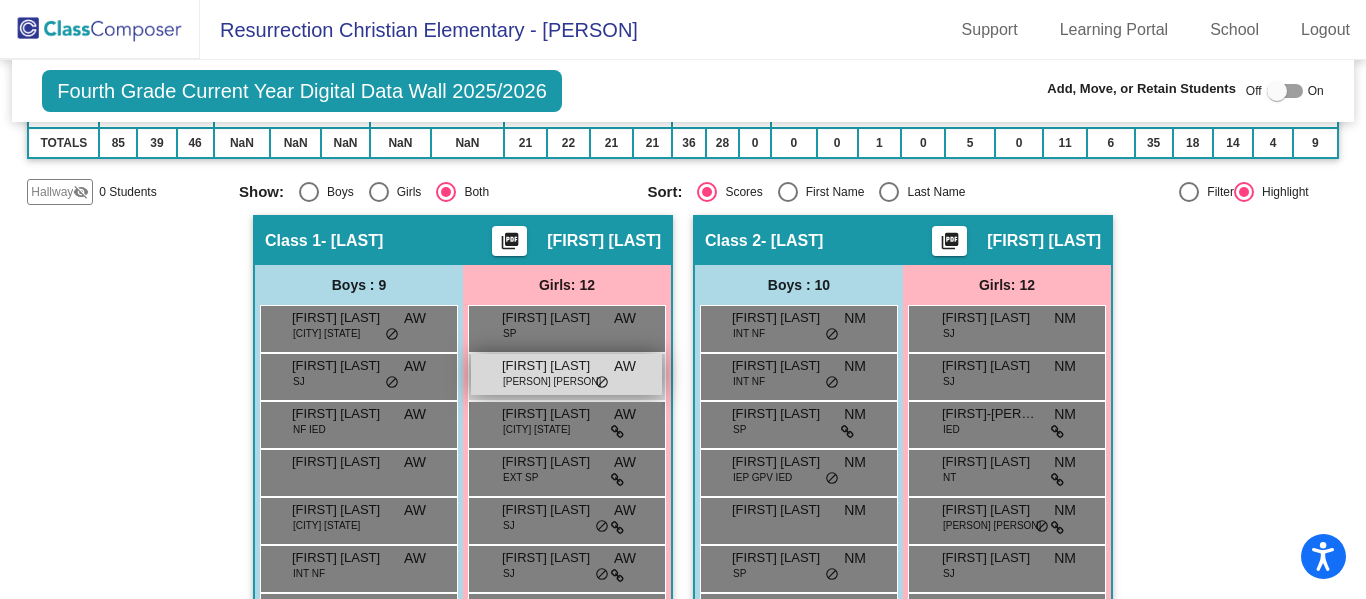 type on "[PERSON]" 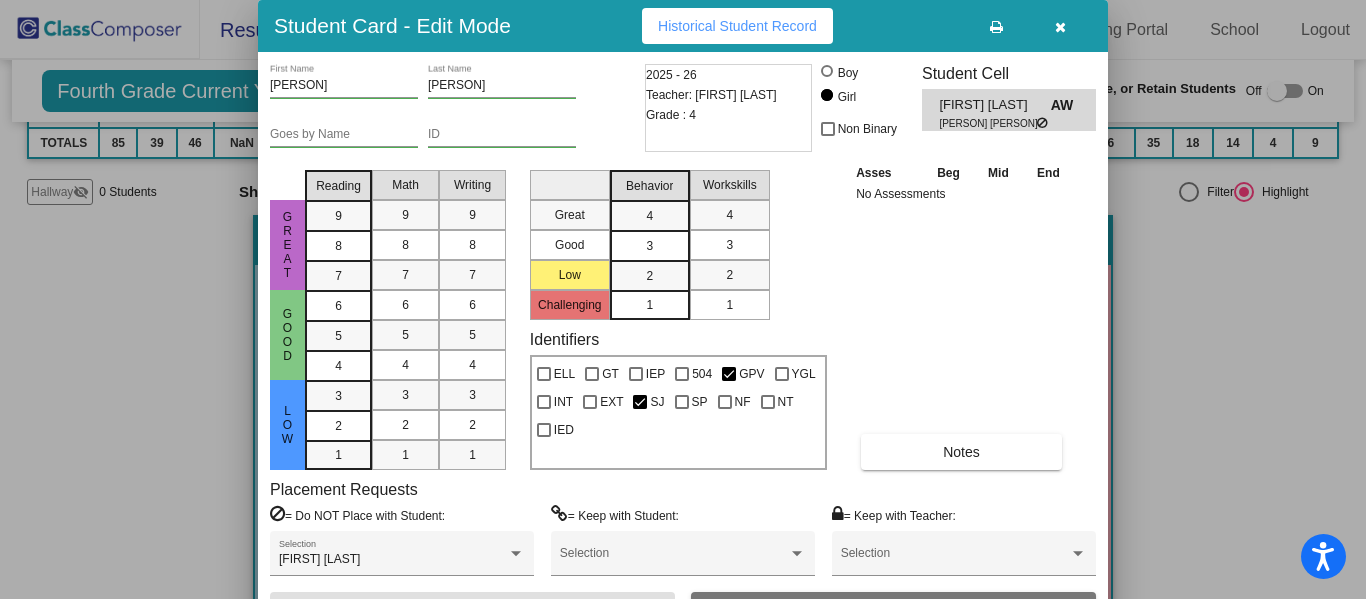 click at bounding box center (1060, 26) 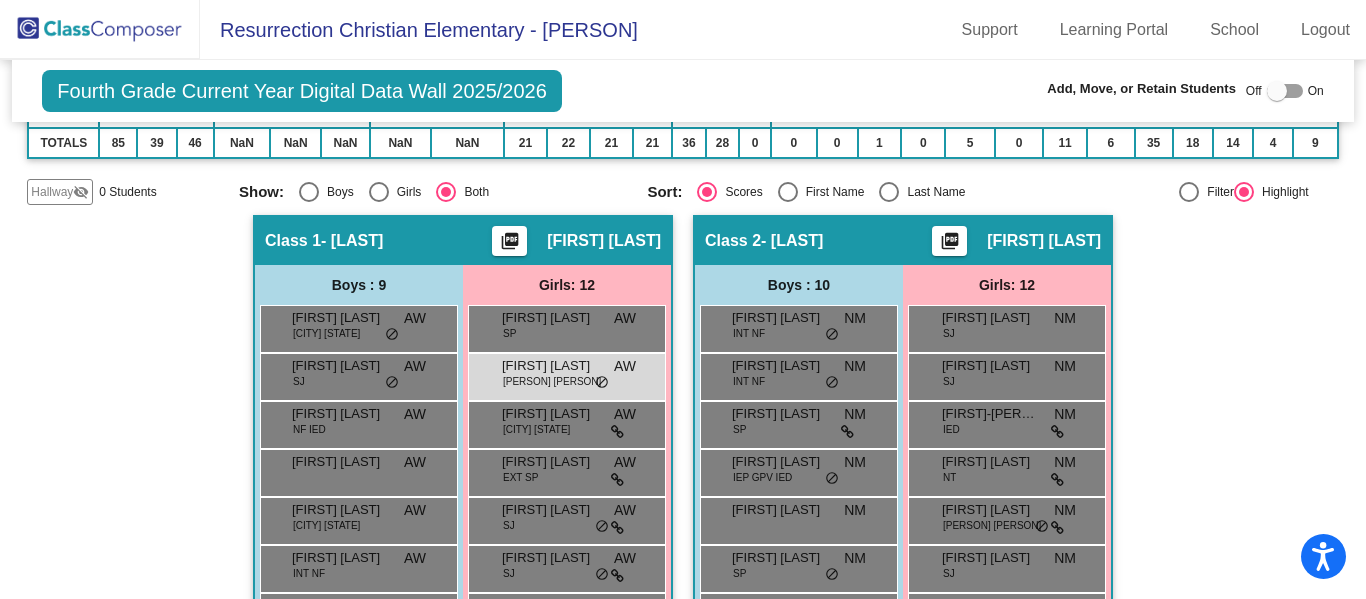 scroll, scrollTop: 0, scrollLeft: 0, axis: both 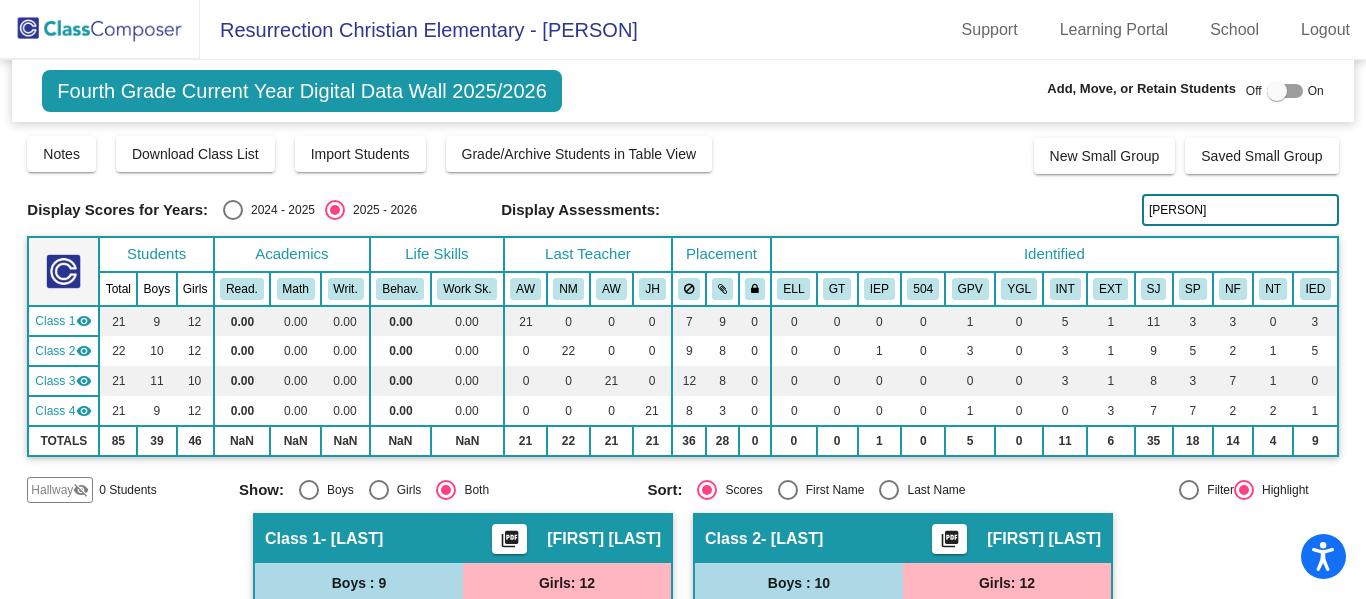 click at bounding box center [233, 210] 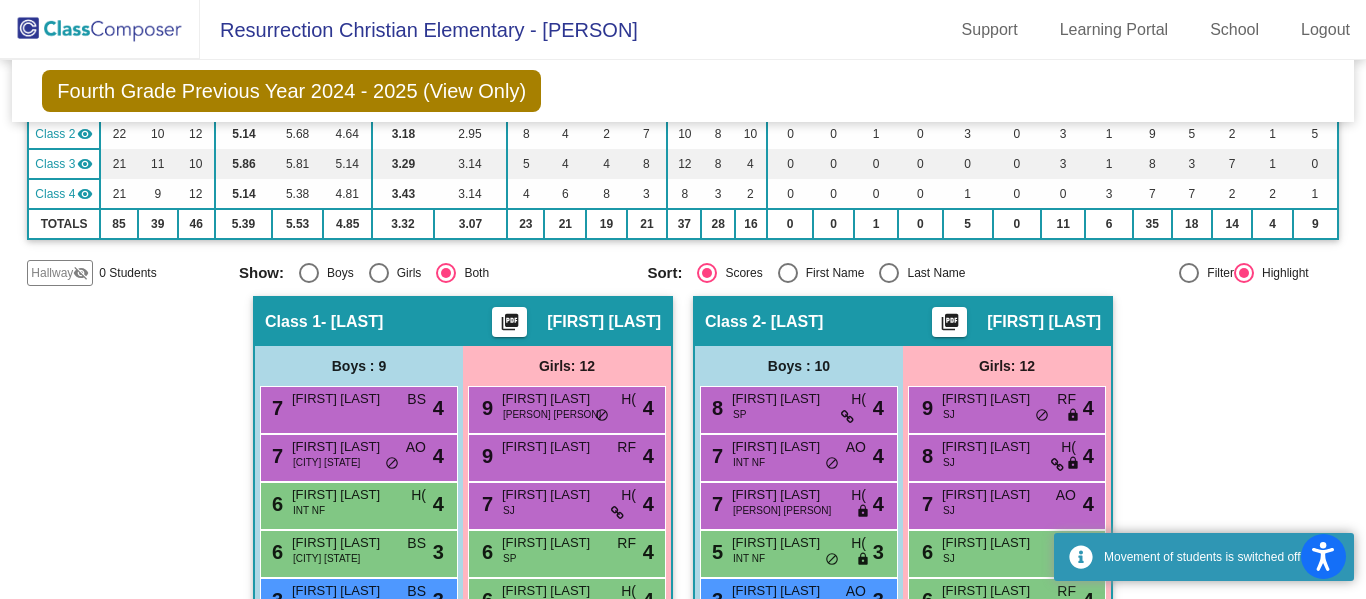 scroll, scrollTop: 218, scrollLeft: 0, axis: vertical 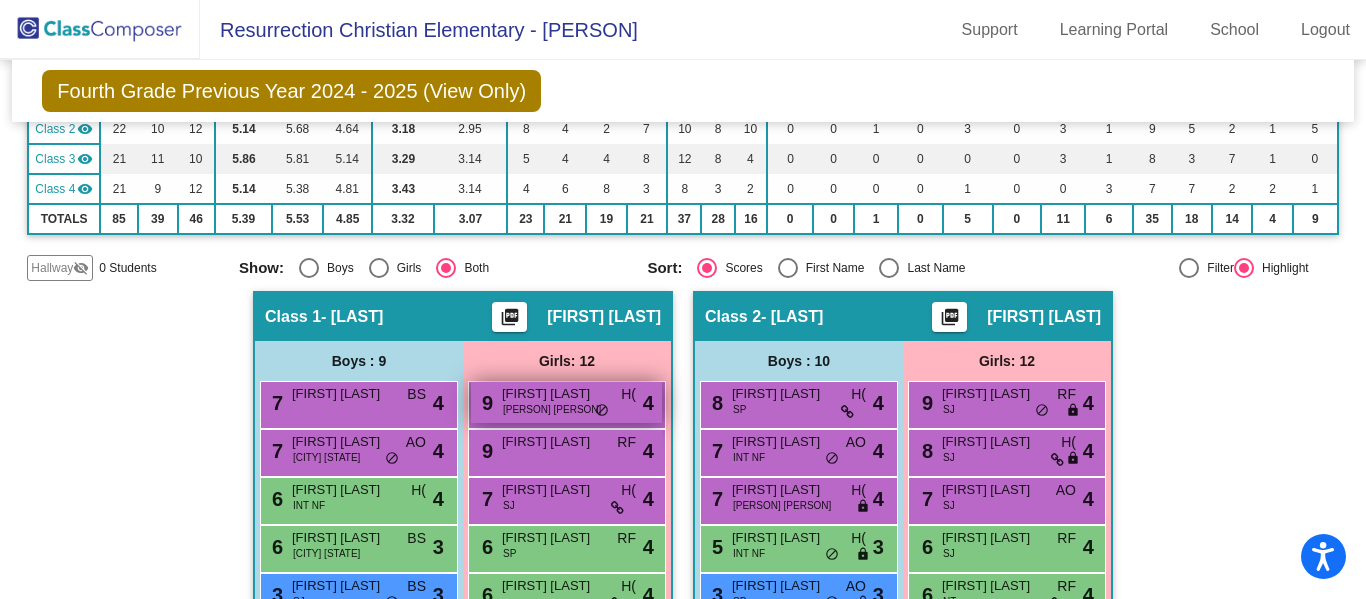 click on "[NUMBER] [PERSON] [PERSON] H( lock do_not_disturb_alt [NUMBER]" at bounding box center (566, 402) 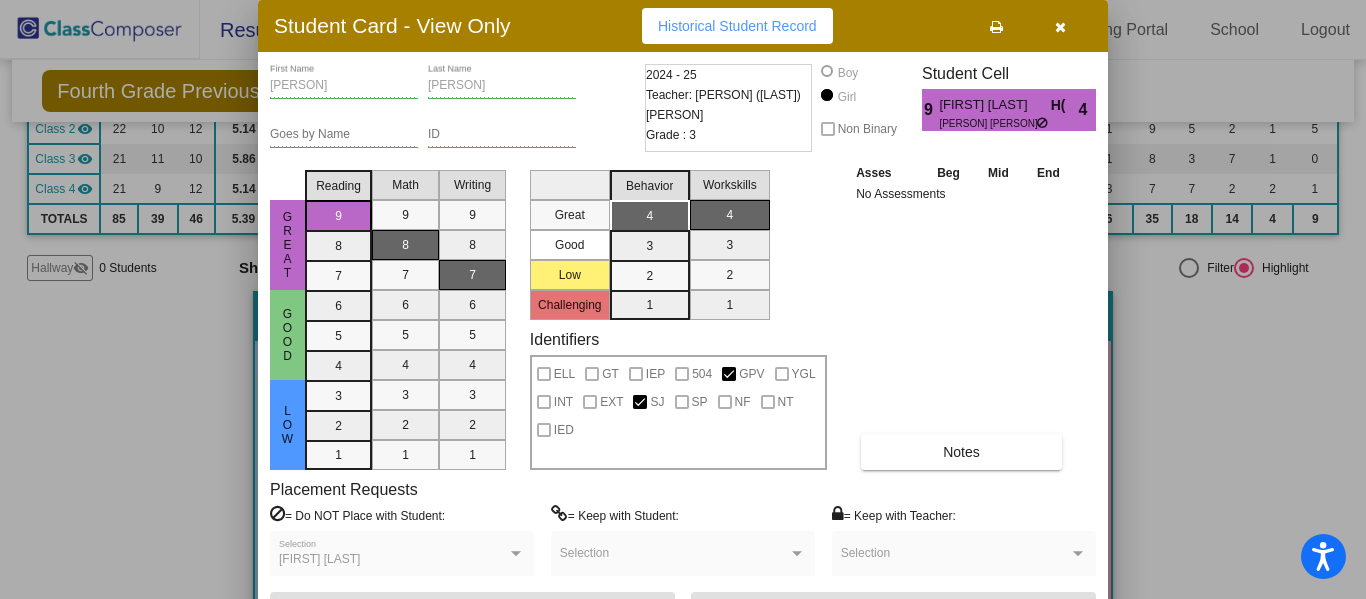 click at bounding box center [1060, 27] 